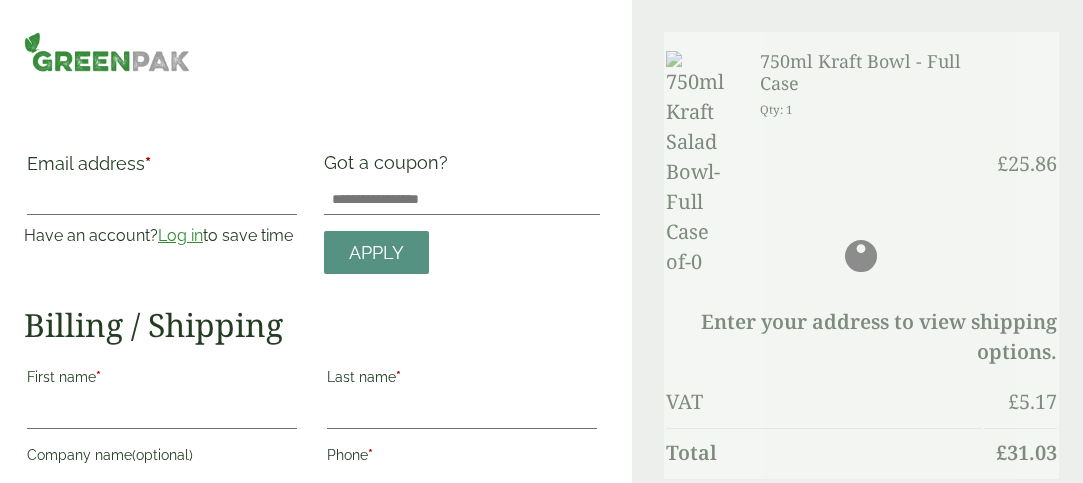 scroll, scrollTop: 0, scrollLeft: 0, axis: both 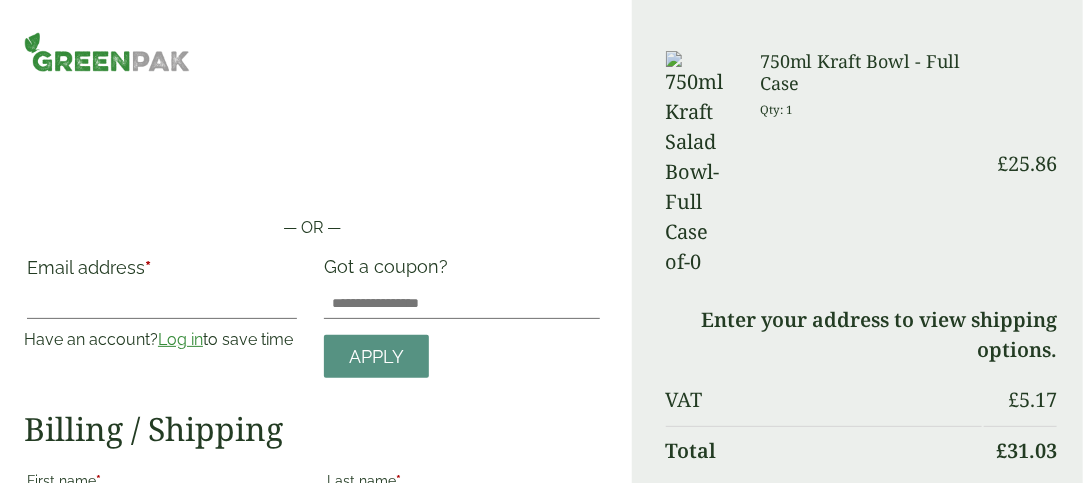 click on "Total" at bounding box center (824, 450) 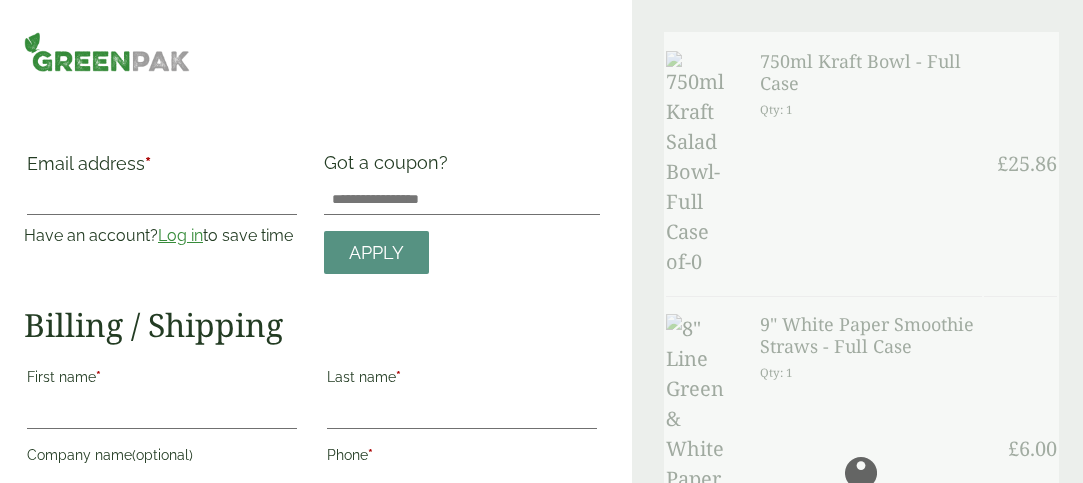 scroll, scrollTop: 0, scrollLeft: 0, axis: both 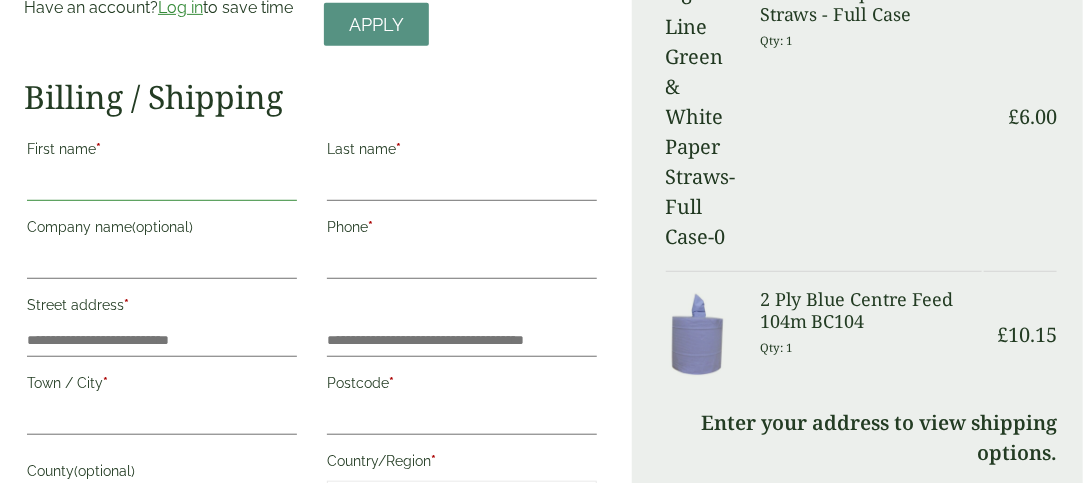 click on "First name  *" at bounding box center [162, 185] 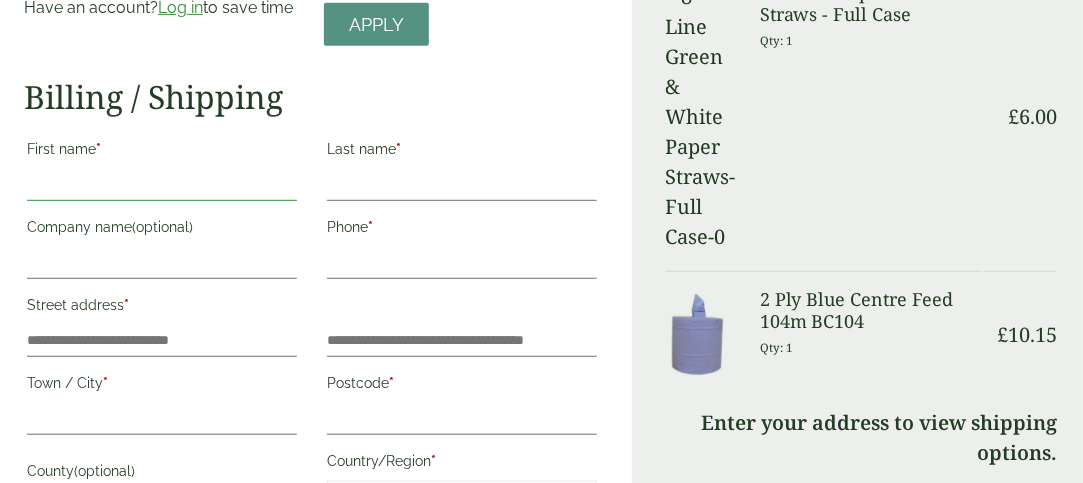 type on "*****" 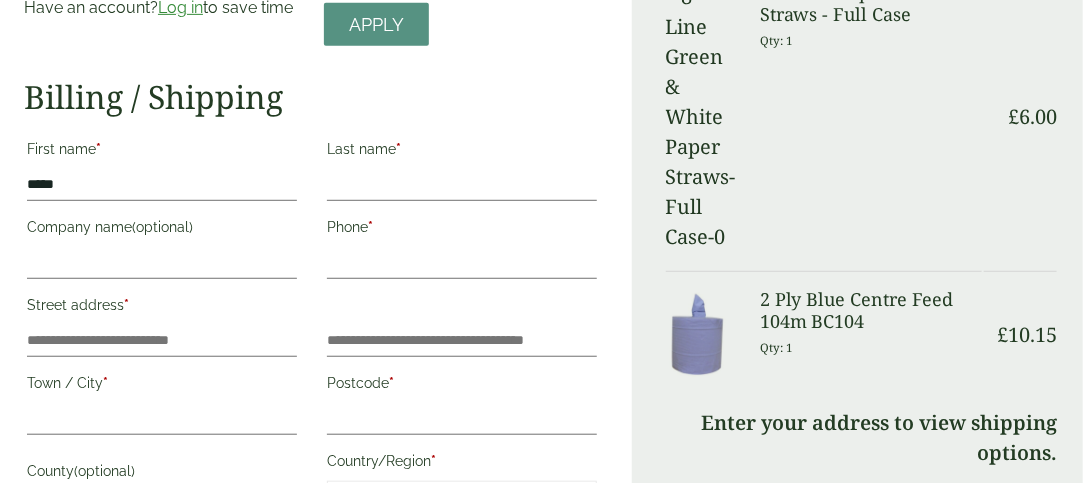 type on "**********" 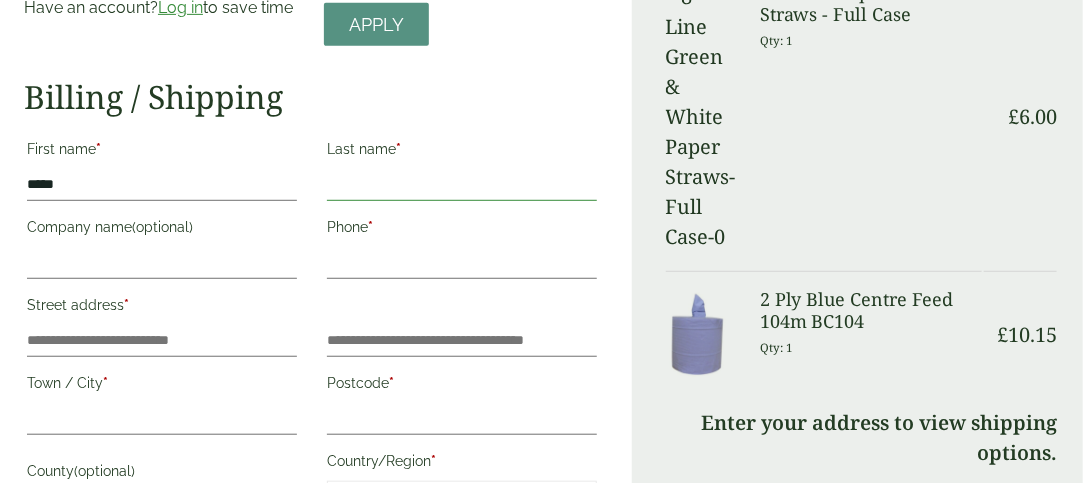 type on "*********" 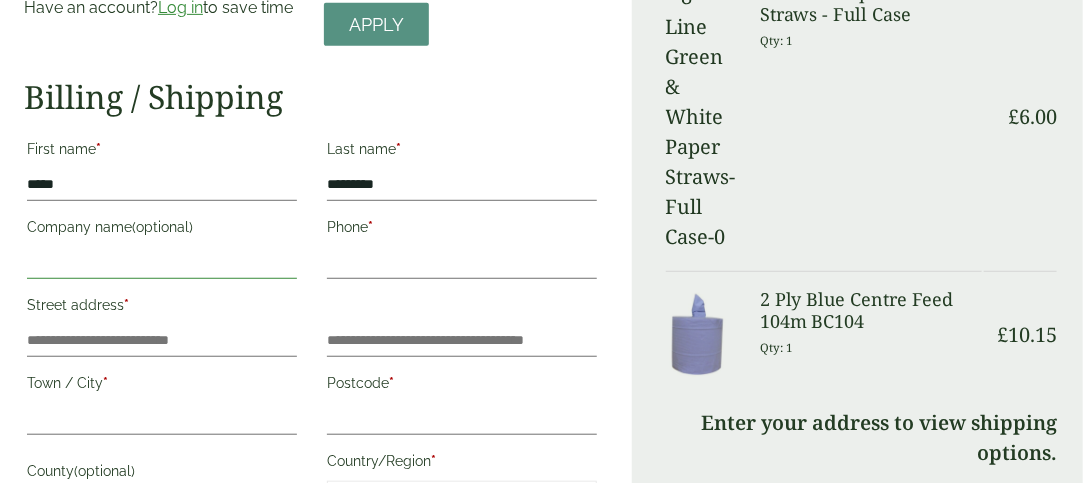 type on "*********" 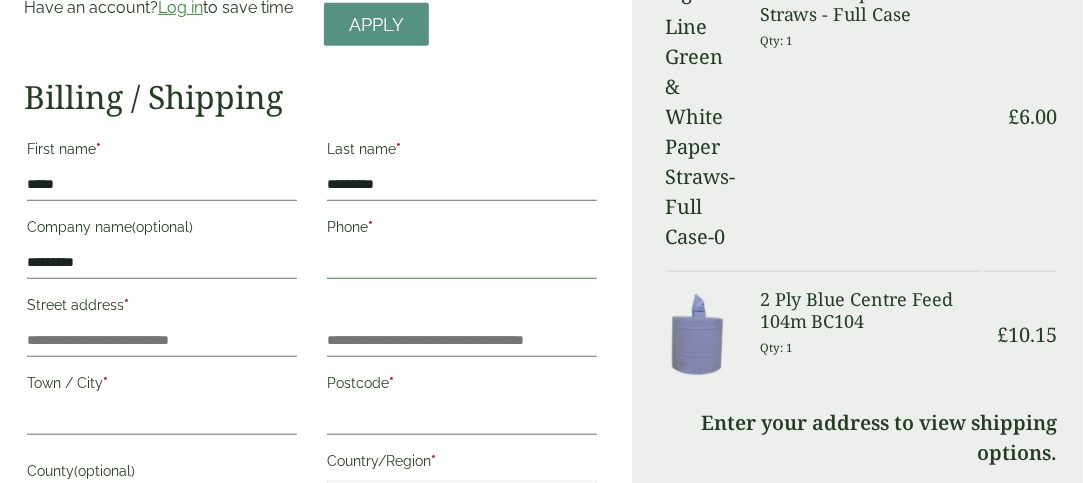 type on "**********" 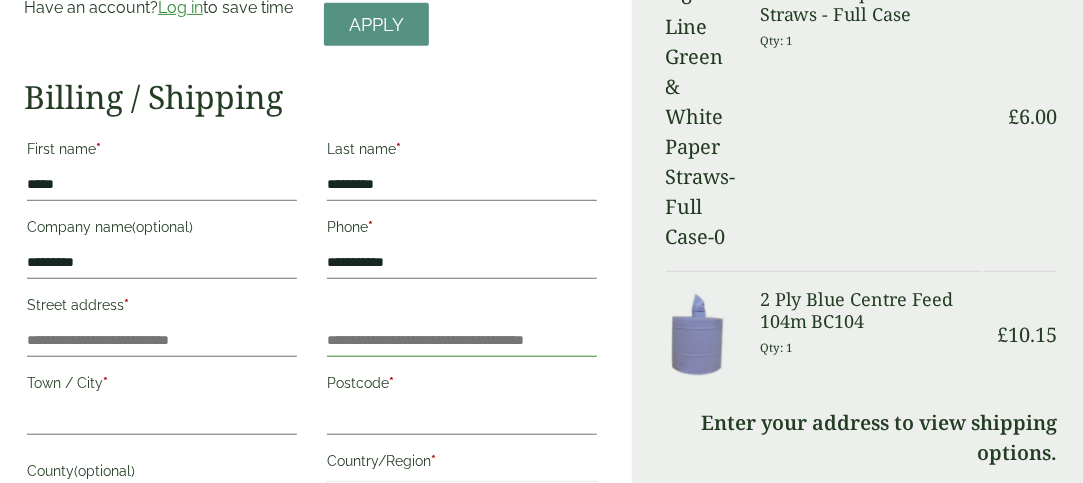 type on "**********" 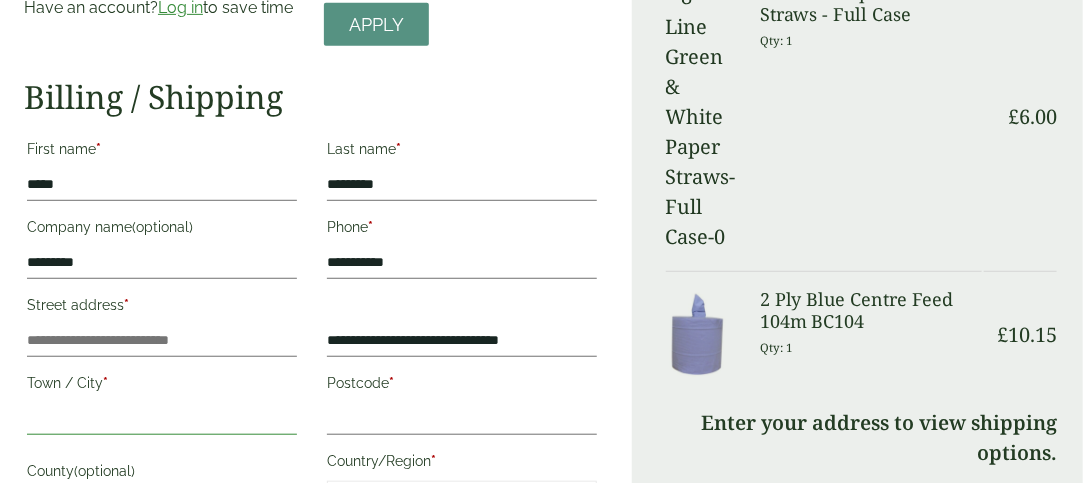 type on "**********" 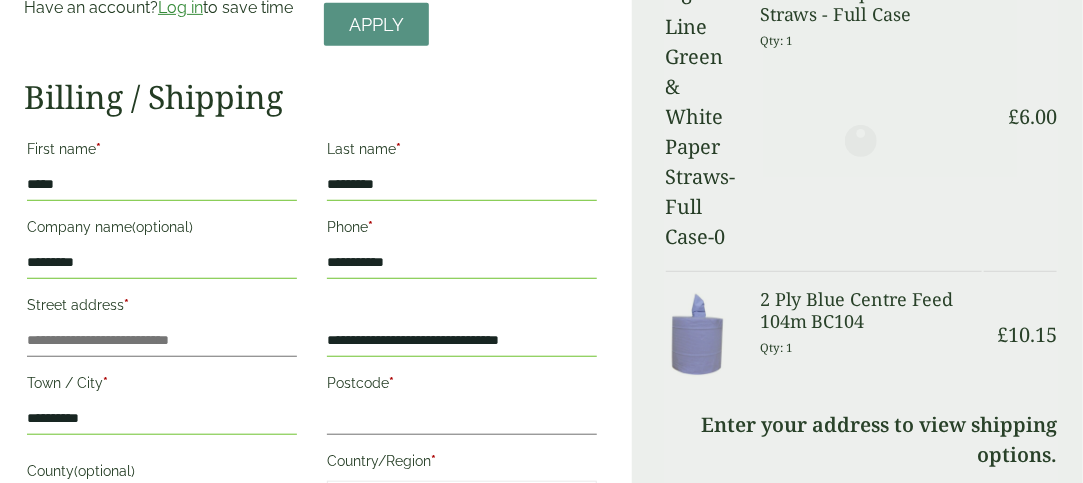 scroll, scrollTop: 372, scrollLeft: 0, axis: vertical 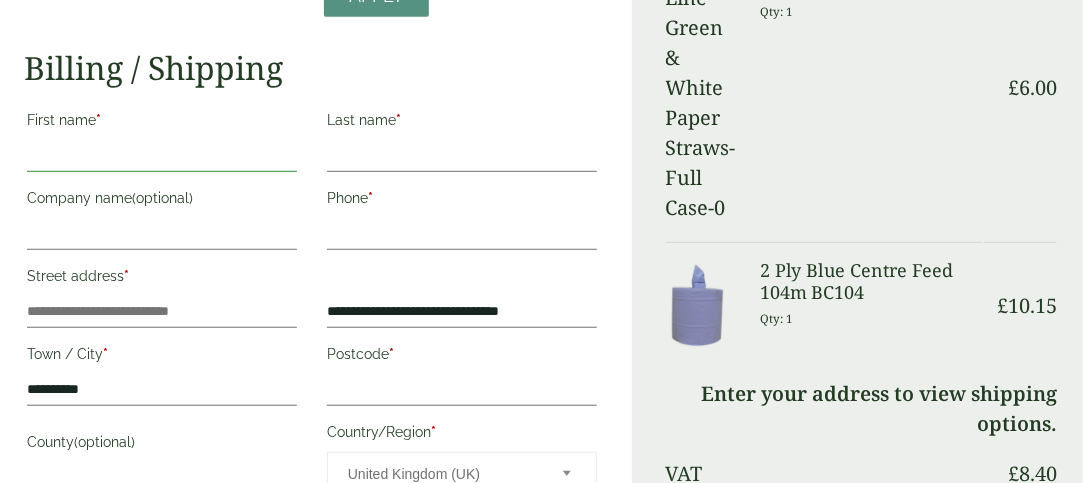 click on "First name  *" at bounding box center [162, 156] 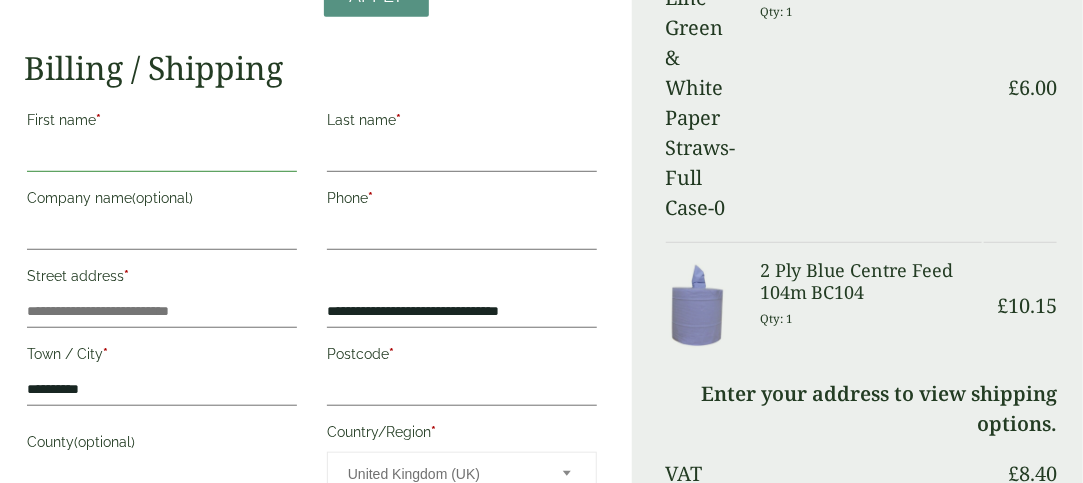 type on "*****" 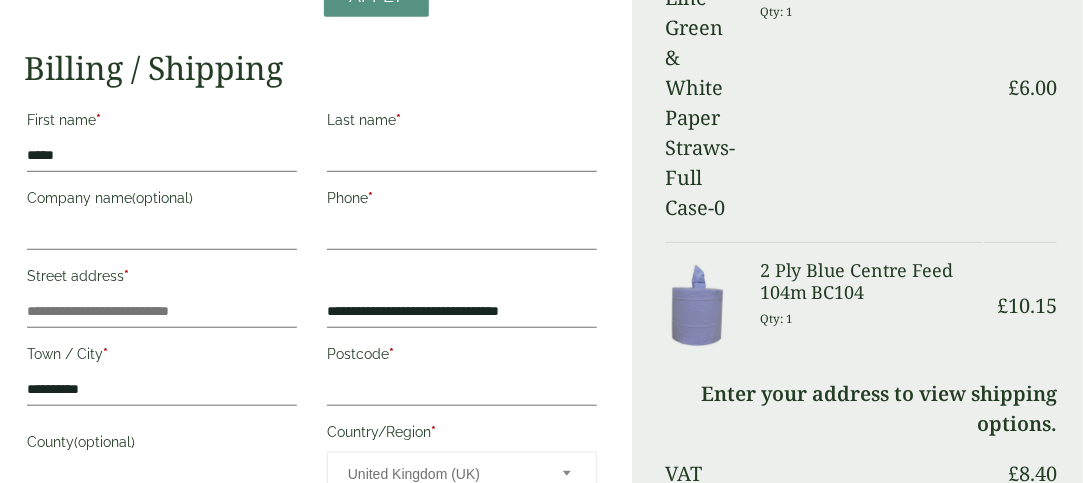 type on "**********" 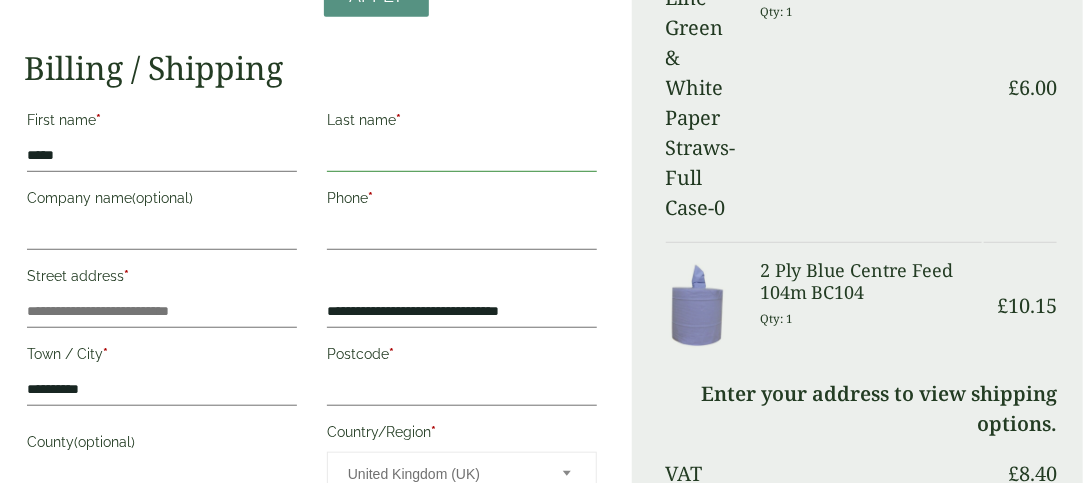 type on "*********" 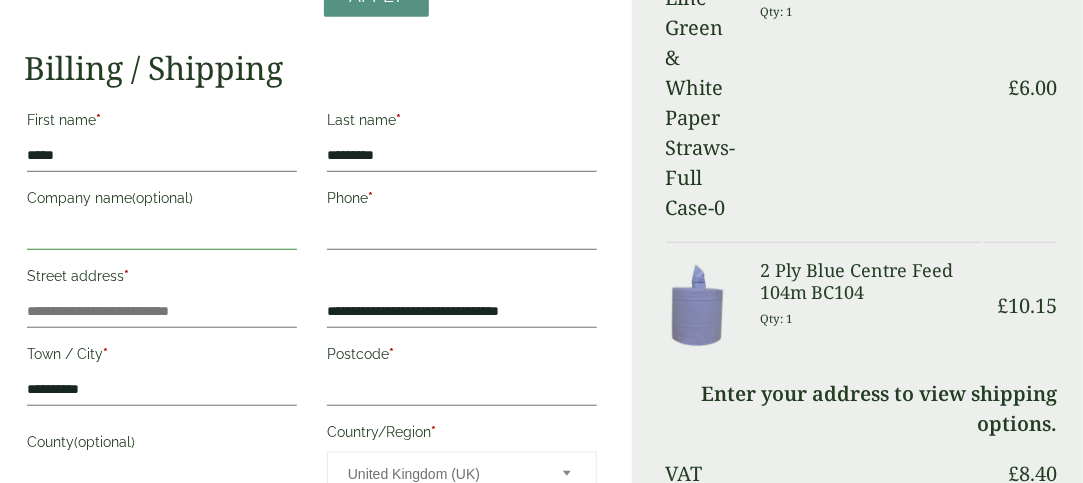 type on "*********" 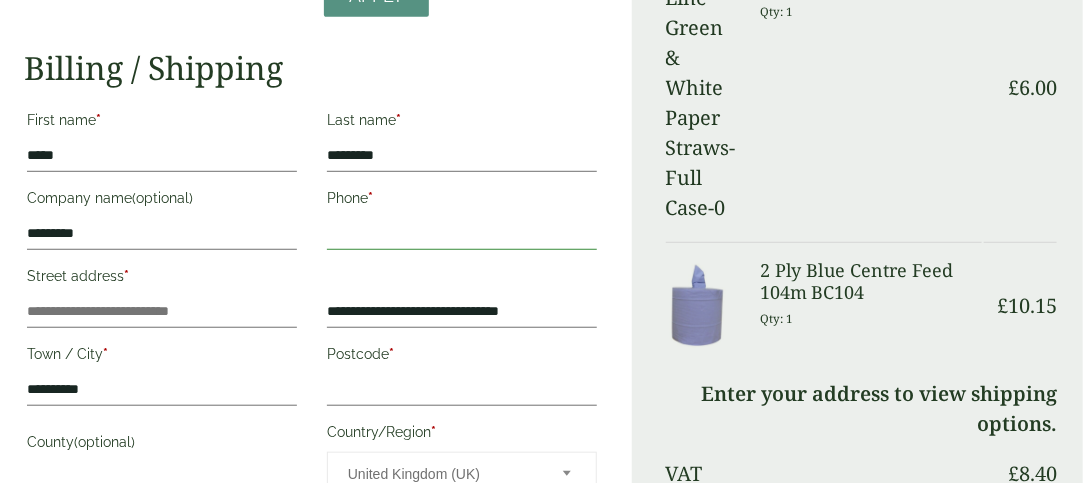 type on "**********" 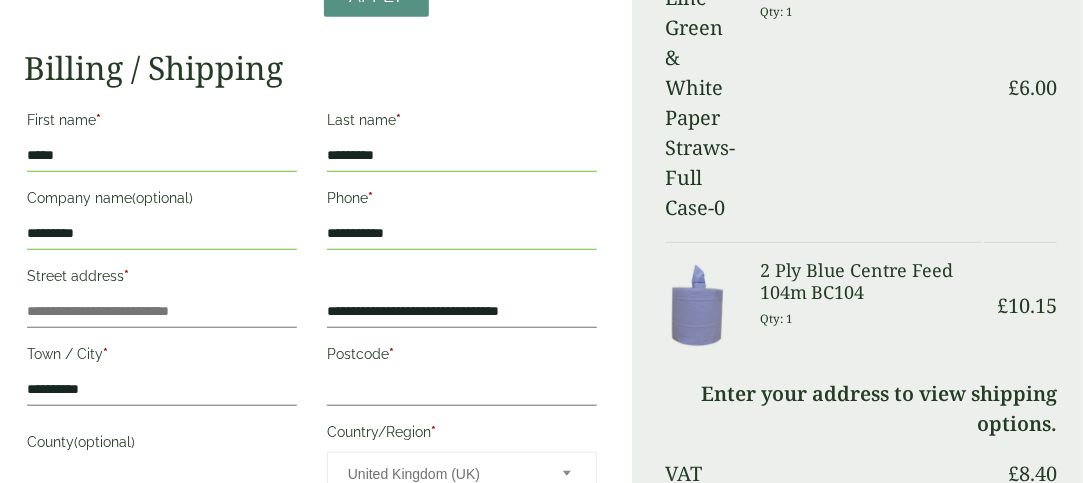 scroll, scrollTop: 372, scrollLeft: 0, axis: vertical 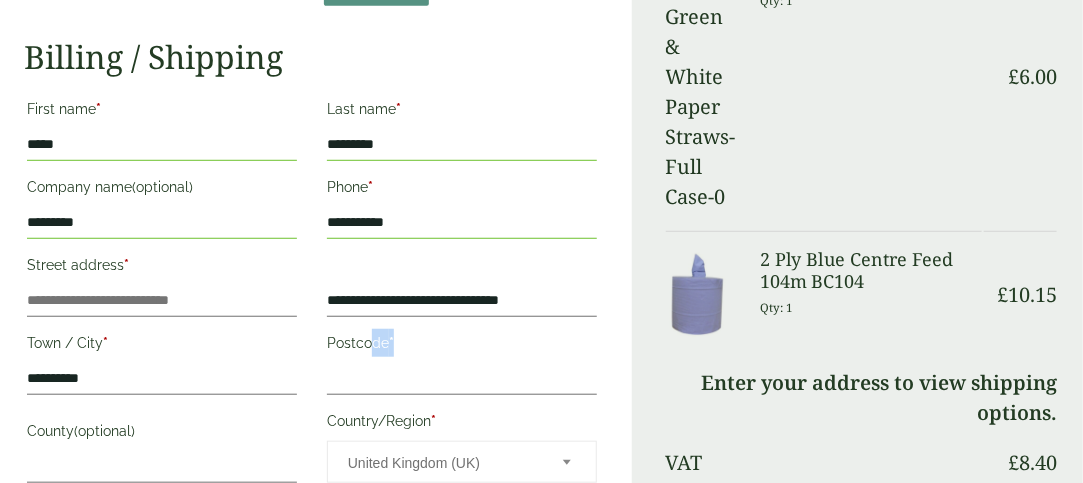 click on "Postcode  *" at bounding box center [462, 362] 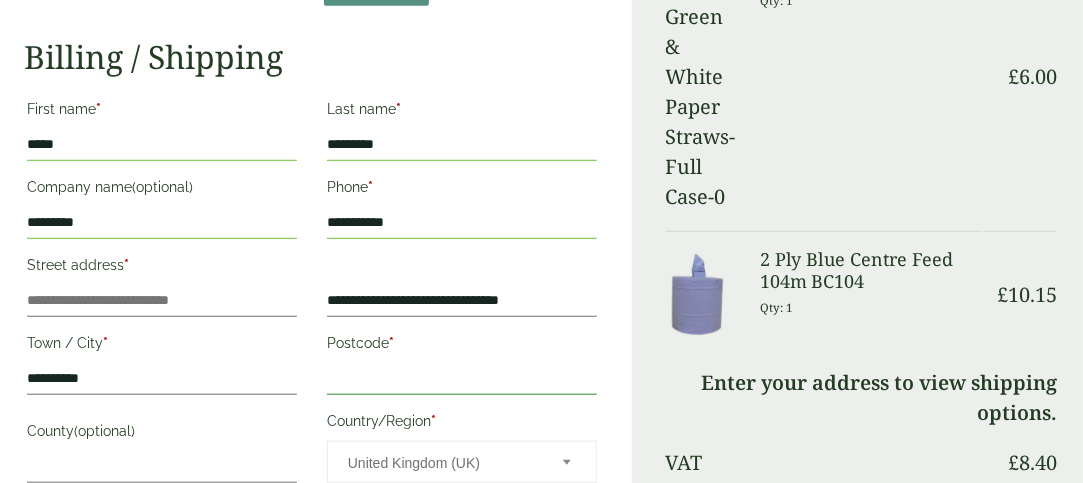 click on "Postcode  *" at bounding box center (462, 379) 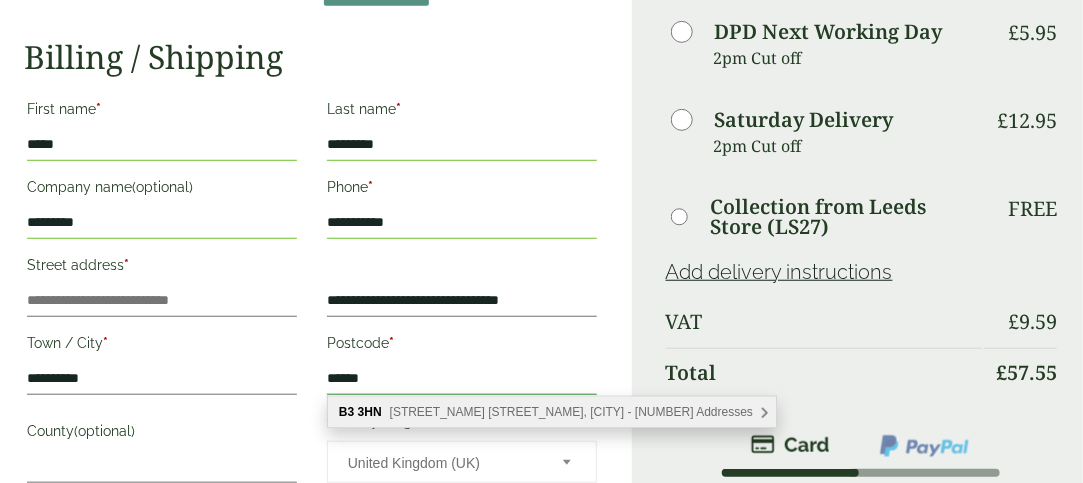 drag, startPoint x: 488, startPoint y: 374, endPoint x: 366, endPoint y: 414, distance: 128.39003 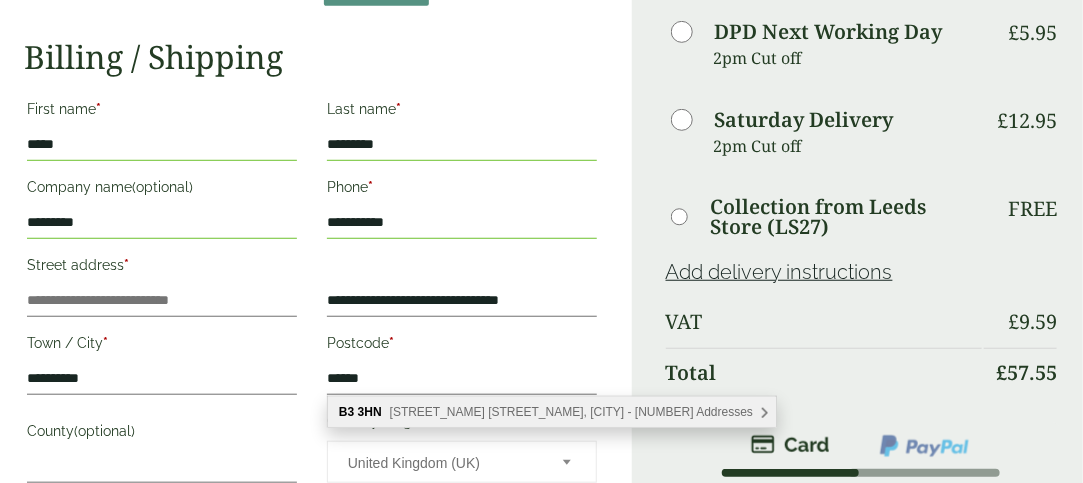 click on "3HN" at bounding box center [370, 412] 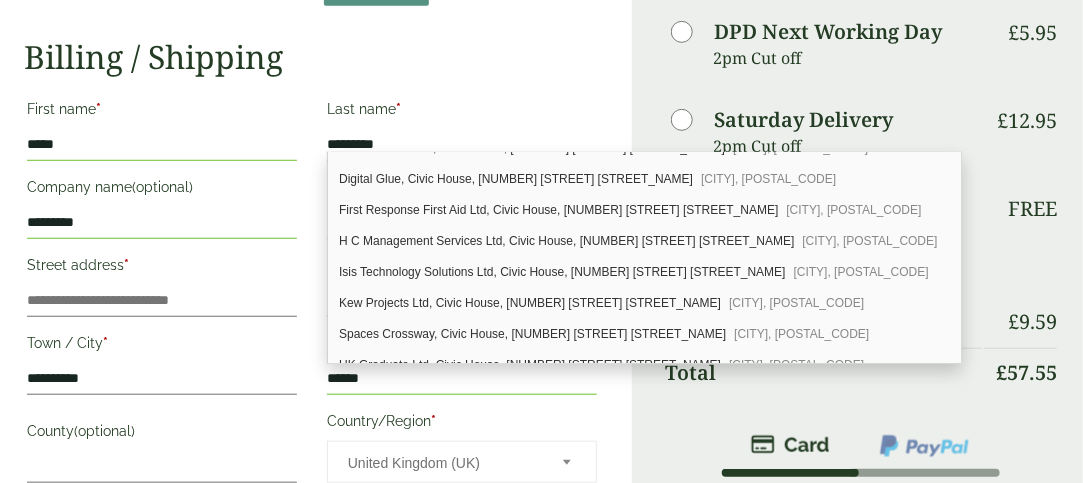 scroll, scrollTop: 120, scrollLeft: 0, axis: vertical 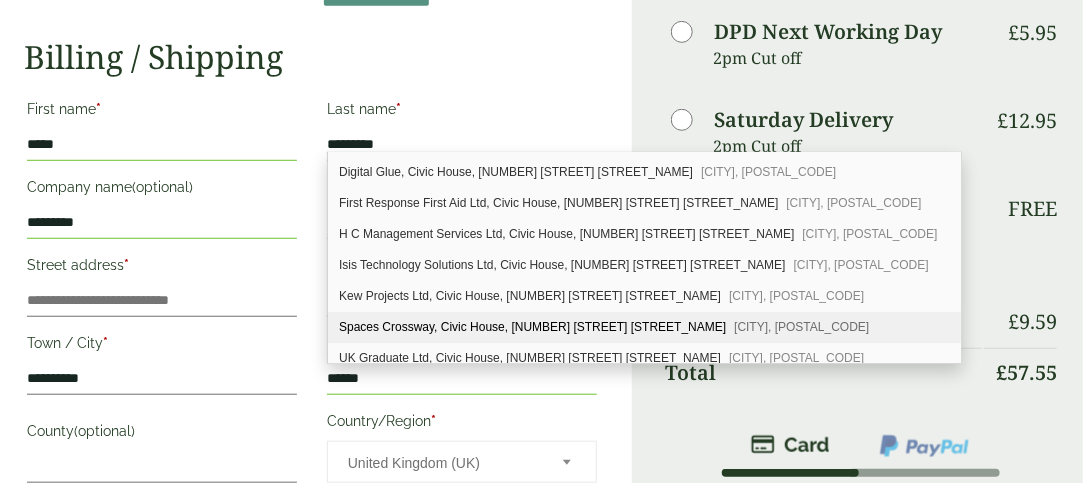 click on "Spaces Crossway, Civic House, [NUMBER] [STREET] [STREET_NAME] [CITY], [POSTAL_CODE]" at bounding box center (644, 327) 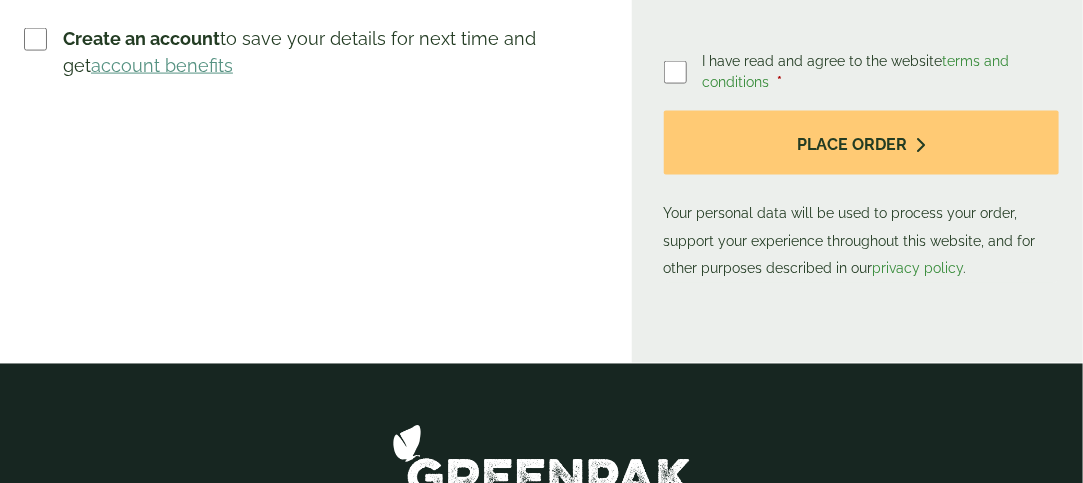 scroll, scrollTop: 908, scrollLeft: 0, axis: vertical 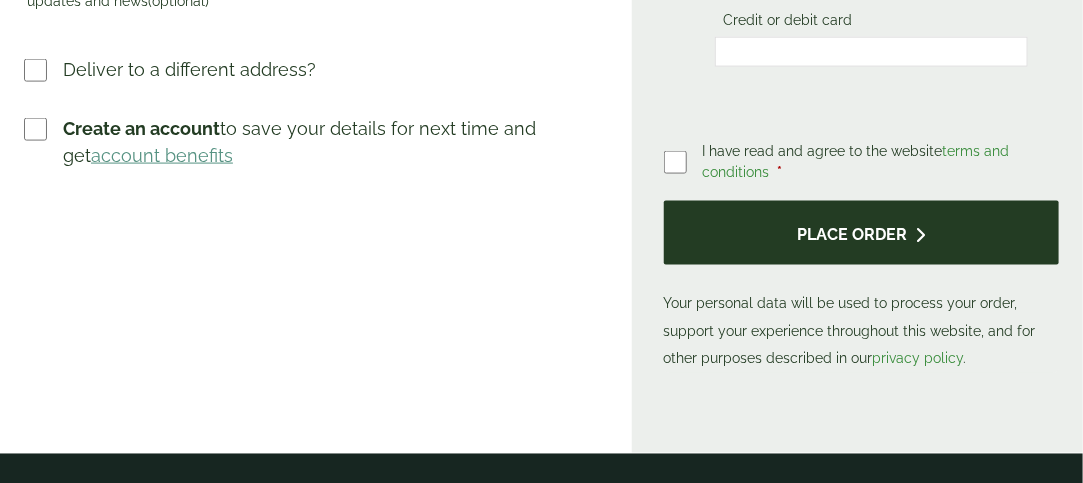 click on "Place order" at bounding box center [861, 233] 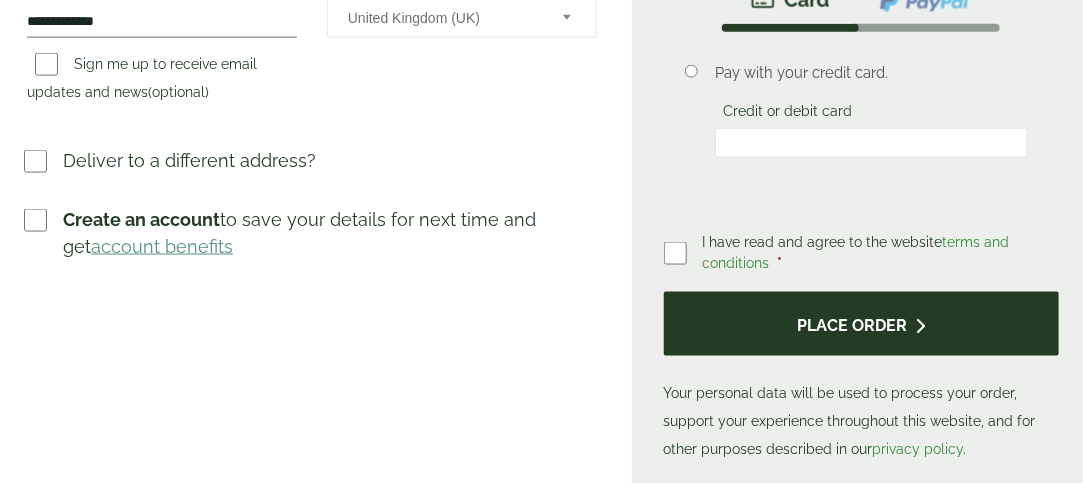scroll, scrollTop: 0, scrollLeft: 0, axis: both 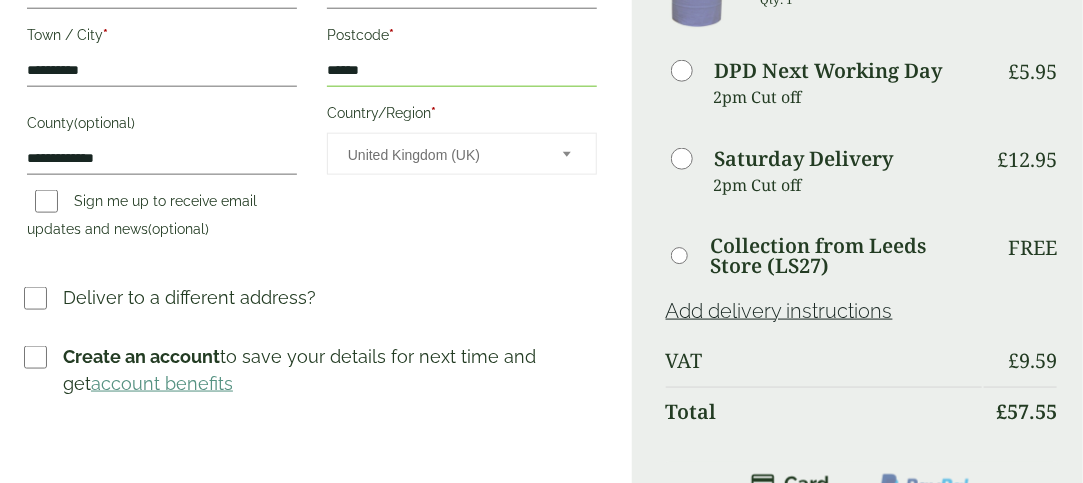 click on "Place order" at bounding box center (861, 808) 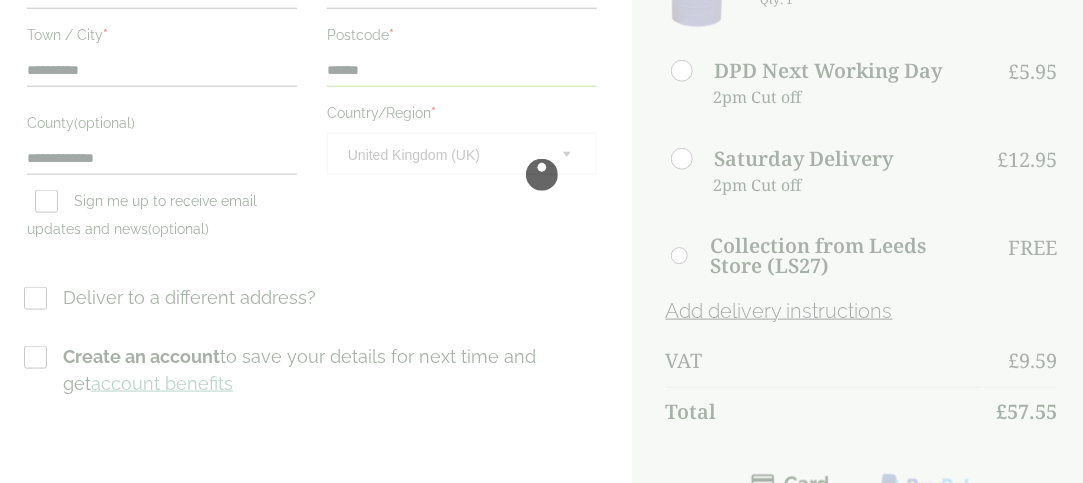 scroll, scrollTop: 0, scrollLeft: 0, axis: both 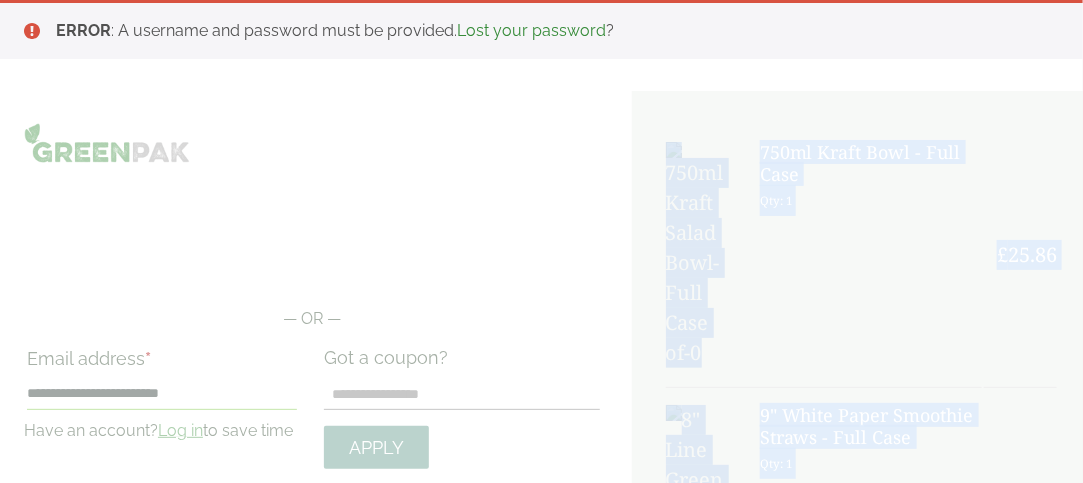 drag, startPoint x: 911, startPoint y: 445, endPoint x: 1096, endPoint y: 221, distance: 290.5185 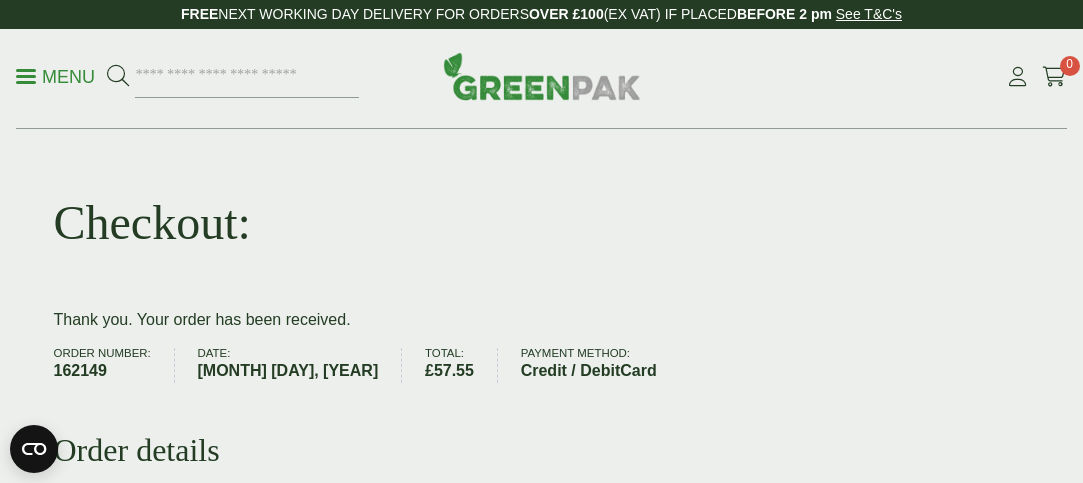 scroll, scrollTop: 0, scrollLeft: 0, axis: both 